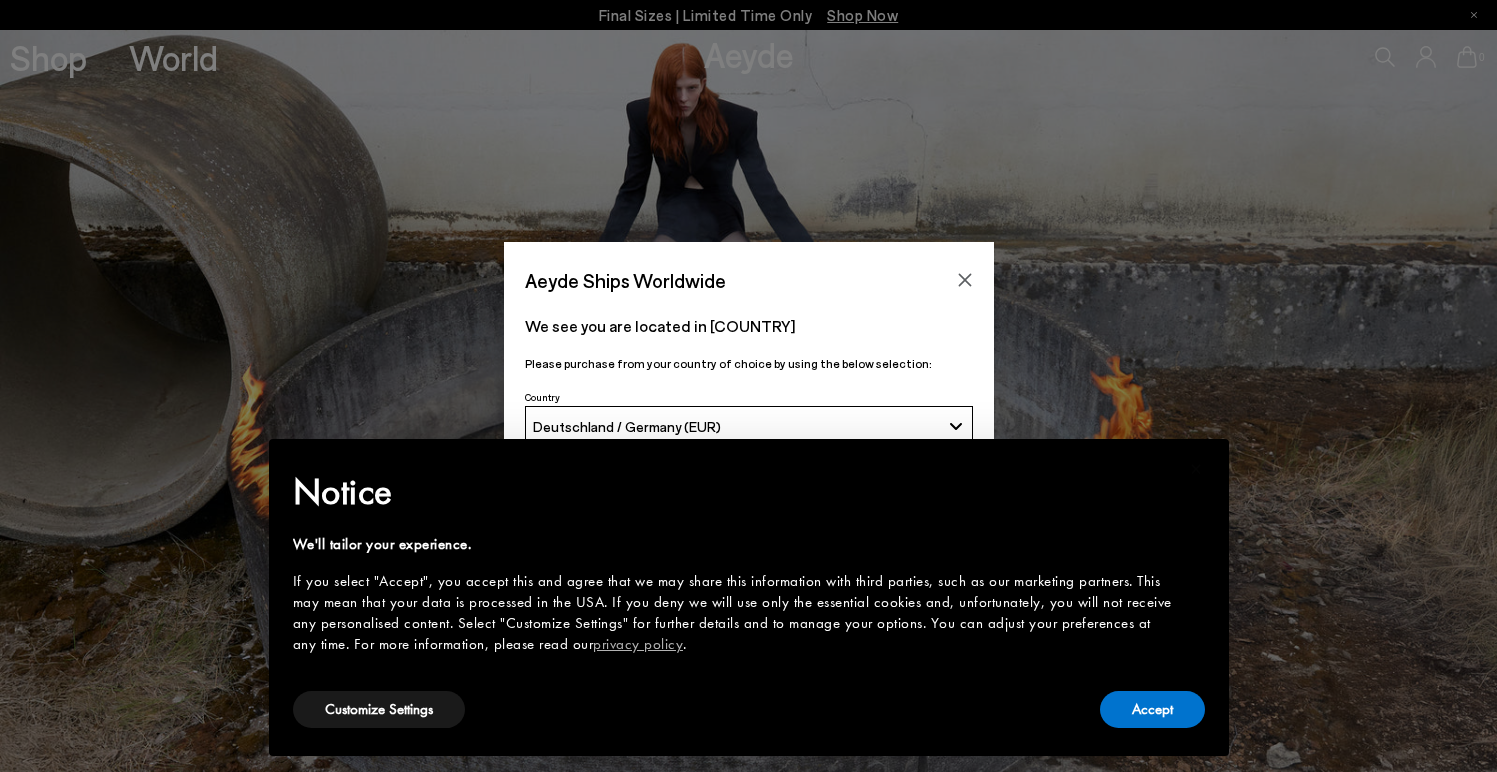scroll, scrollTop: 0, scrollLeft: 0, axis: both 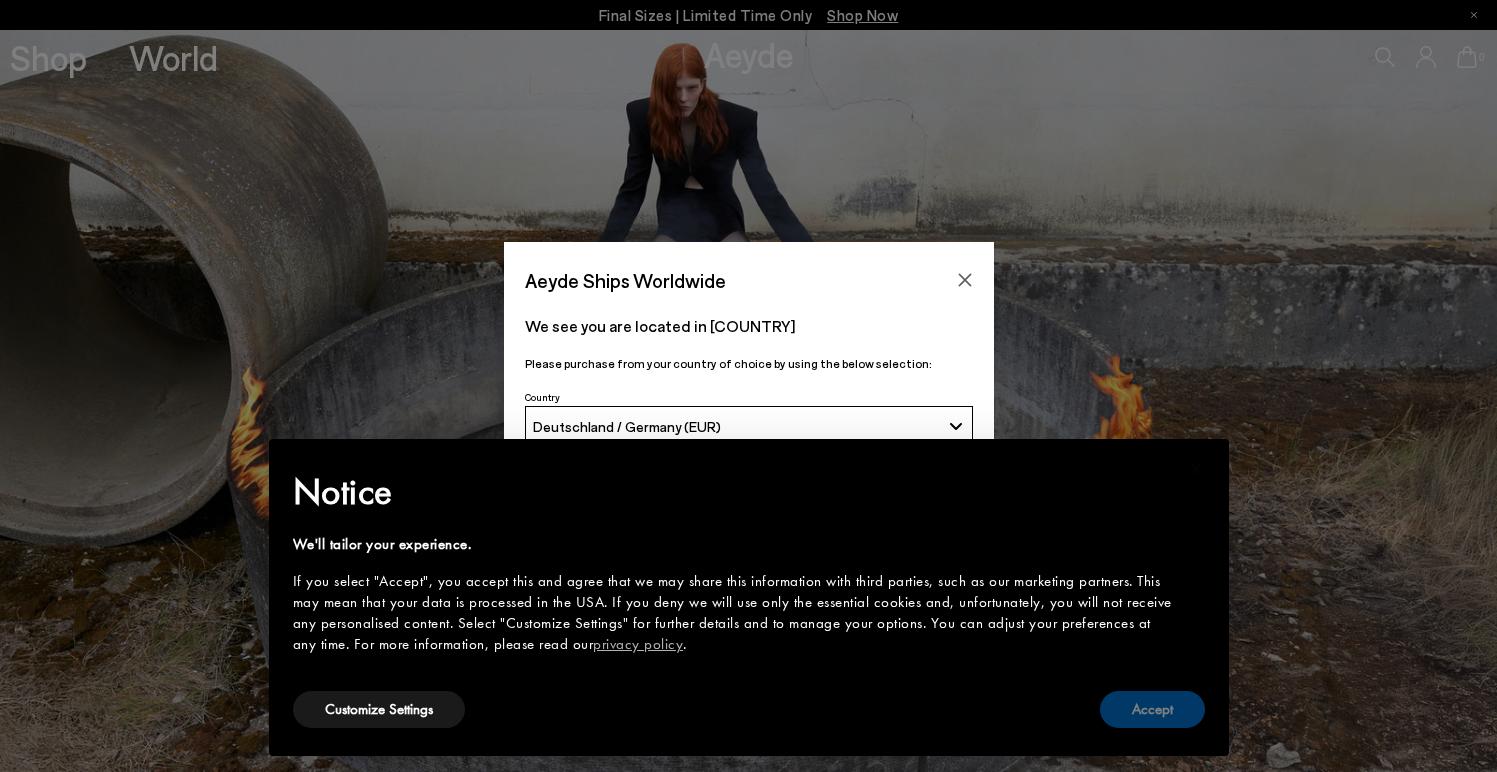 click on "Accept" at bounding box center (1152, 709) 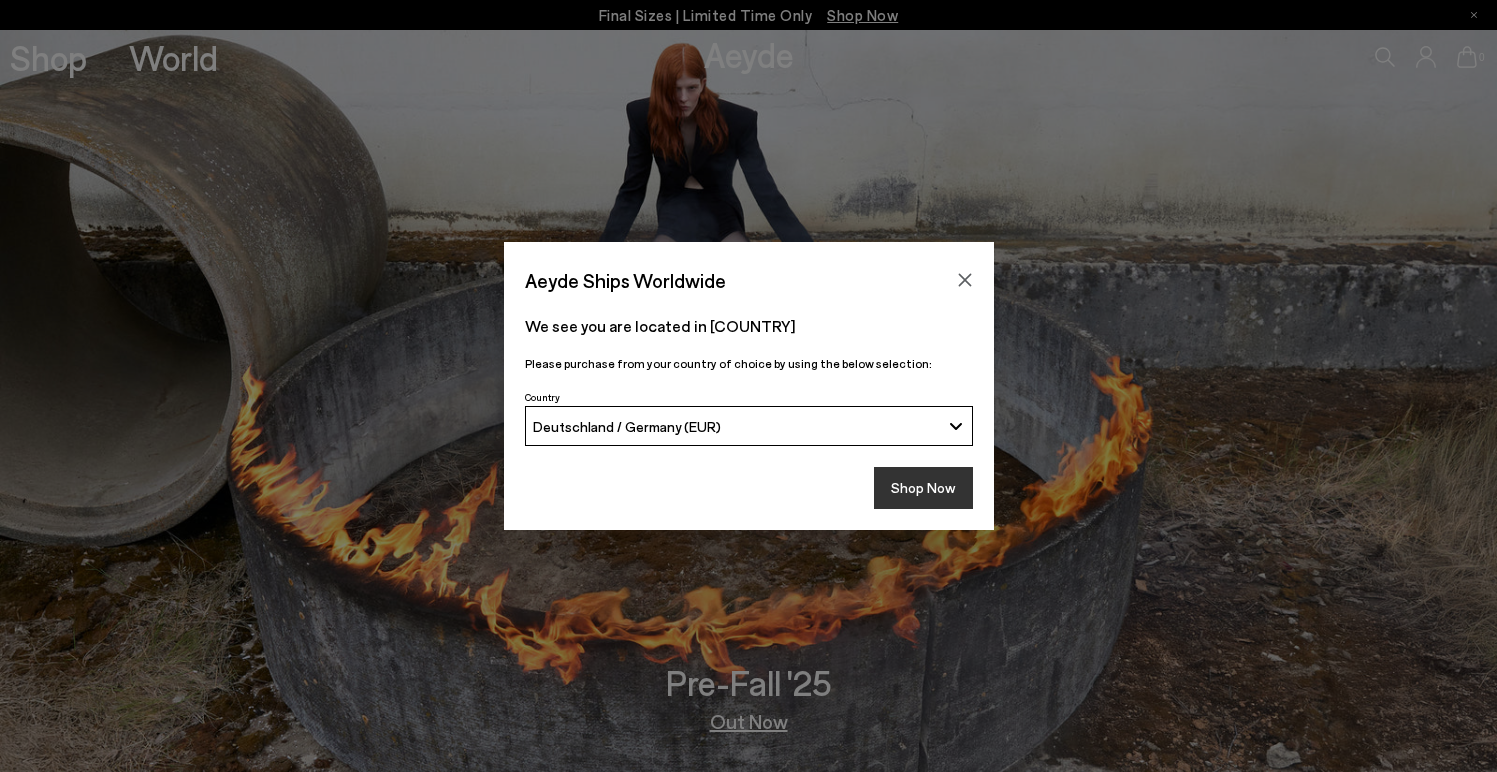 click on "Shop Now" at bounding box center [923, 488] 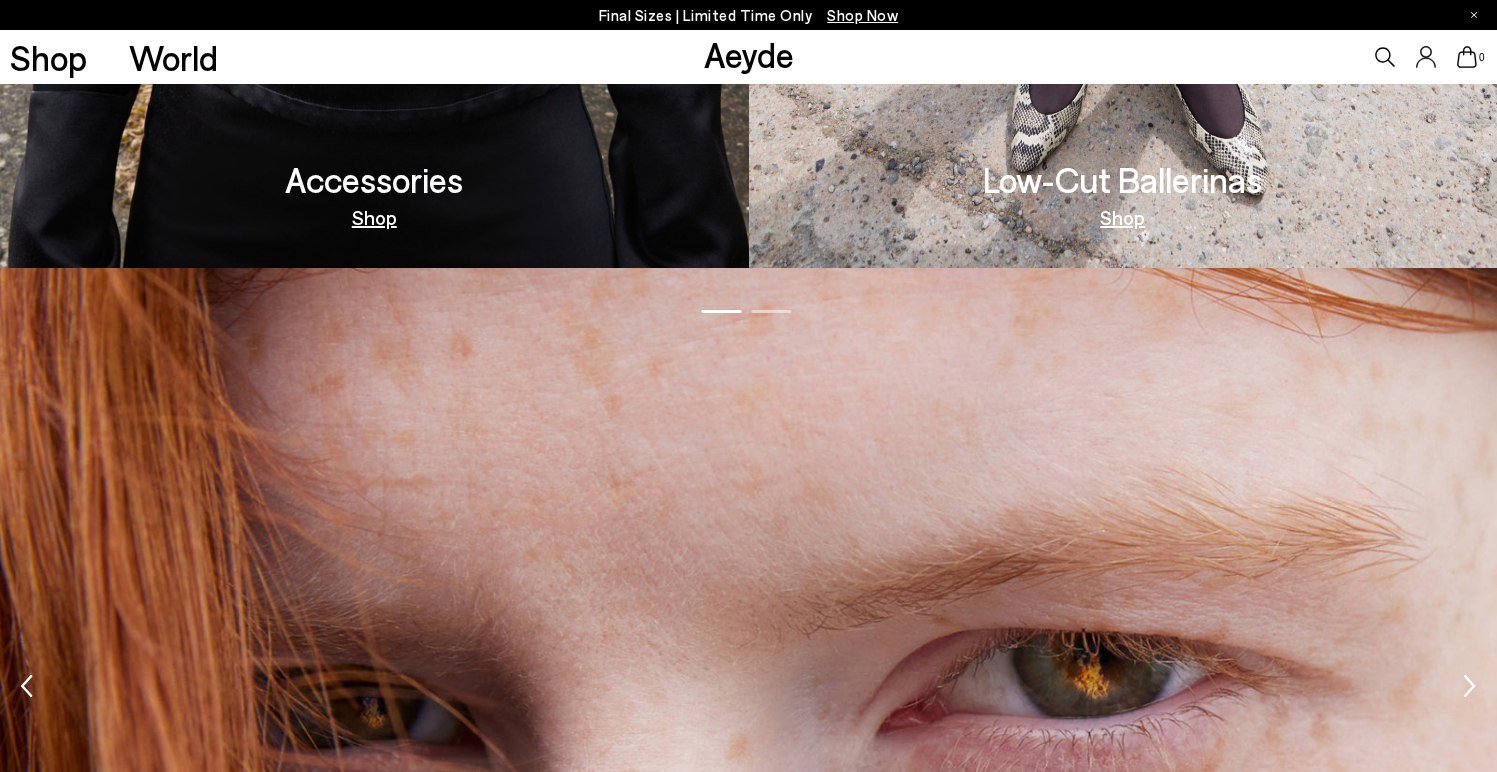 scroll, scrollTop: 2456, scrollLeft: 0, axis: vertical 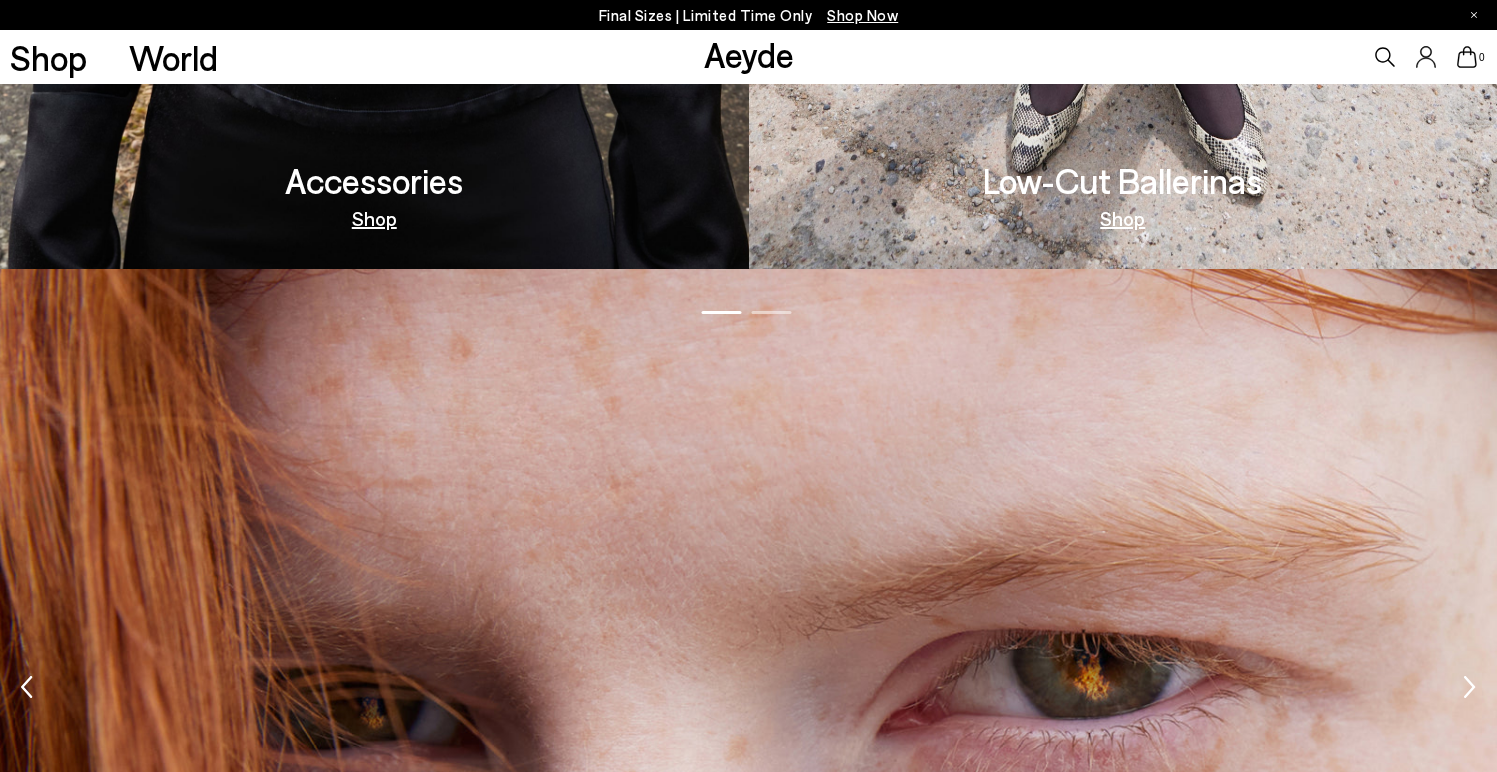 click on "Shop" at bounding box center [374, 218] 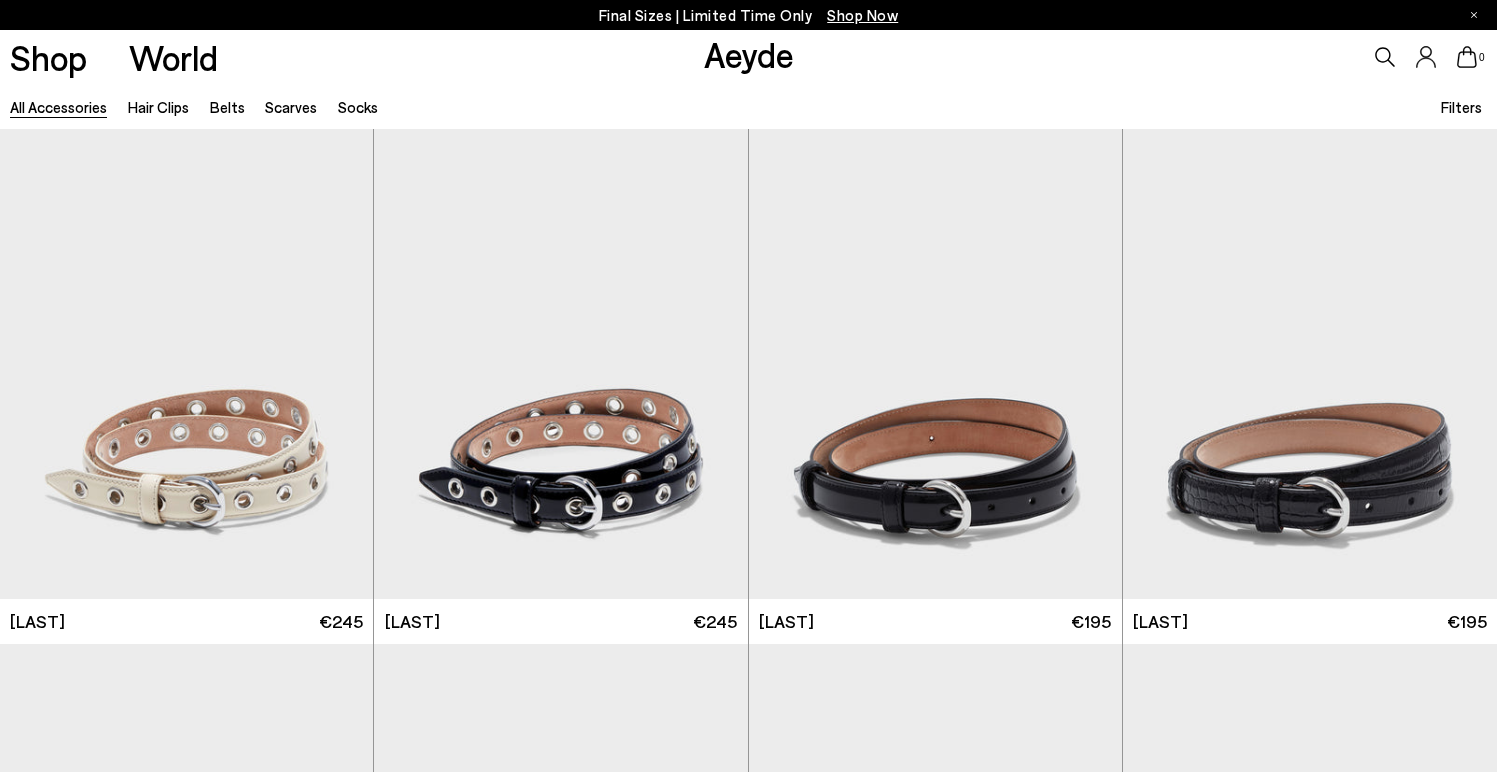 scroll, scrollTop: 0, scrollLeft: 0, axis: both 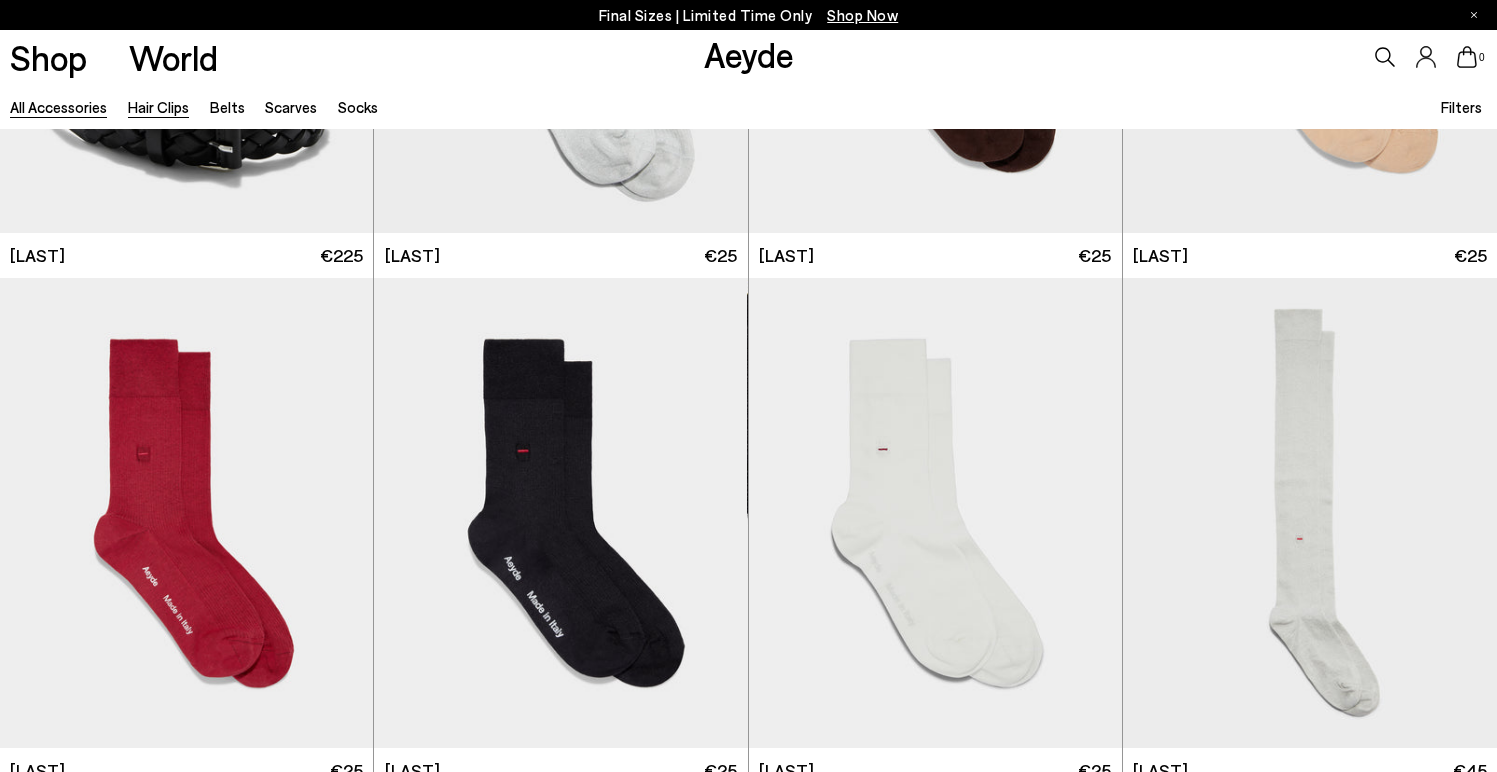 click on "Hair Clips" at bounding box center [158, 107] 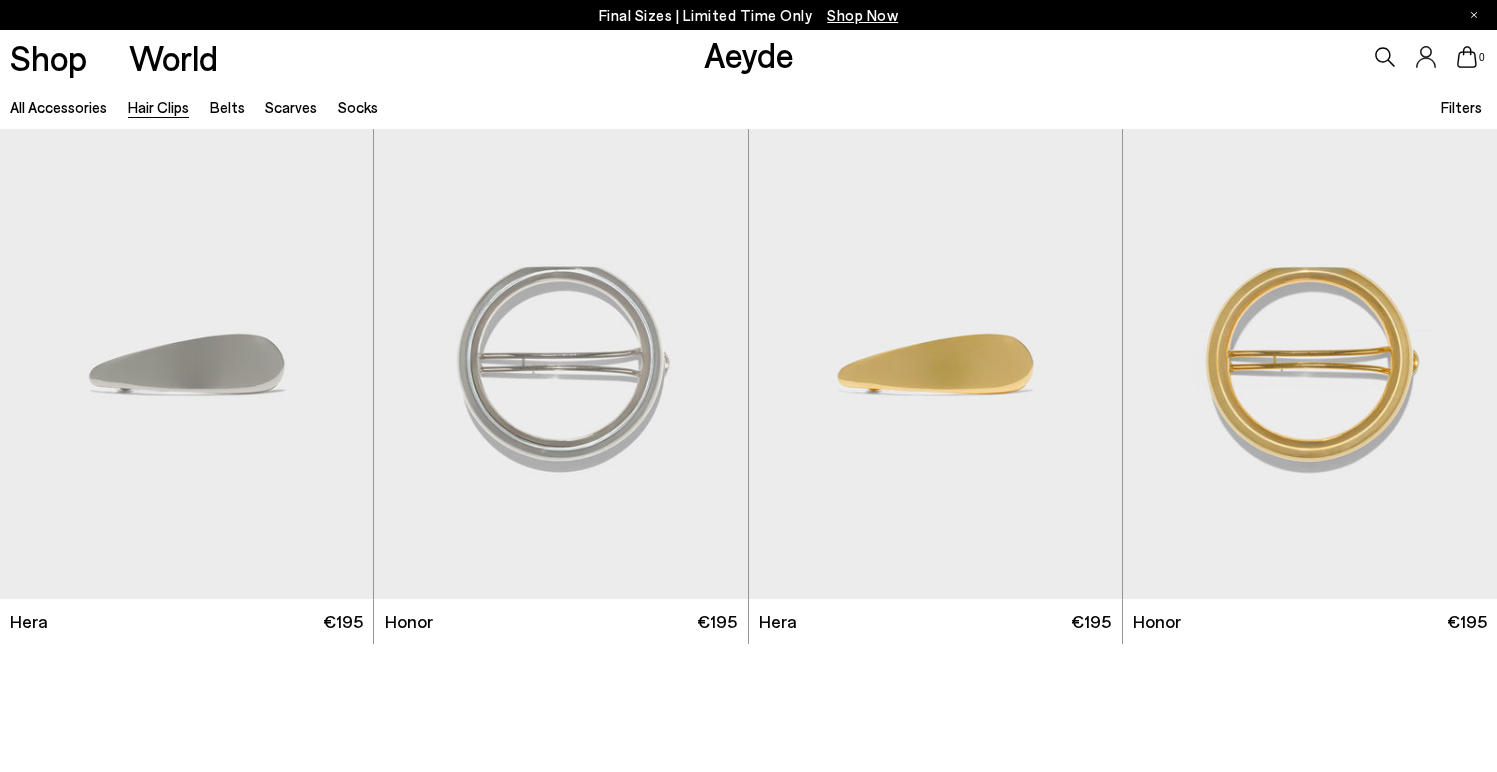 scroll, scrollTop: 0, scrollLeft: 0, axis: both 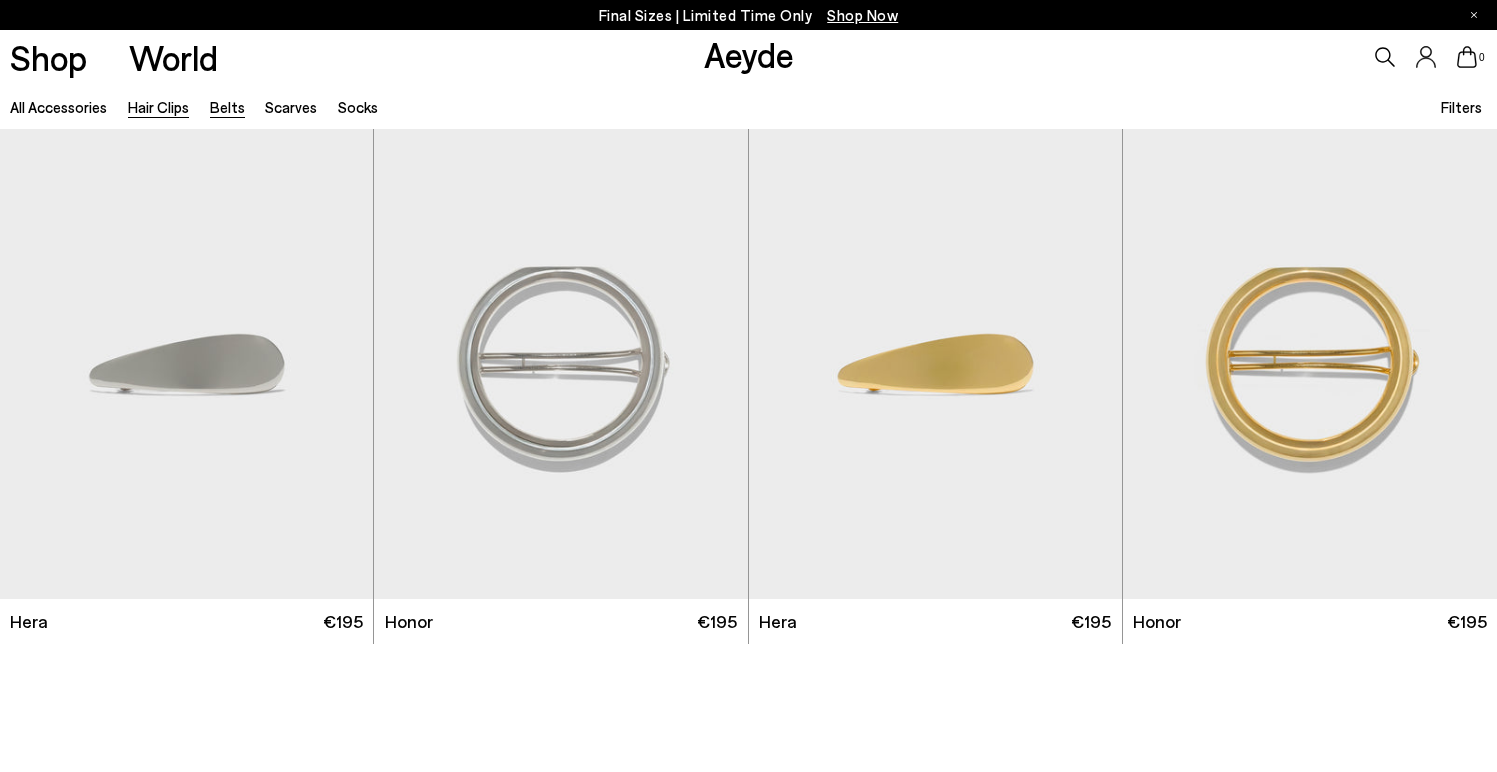 click on "Belts" at bounding box center [227, 107] 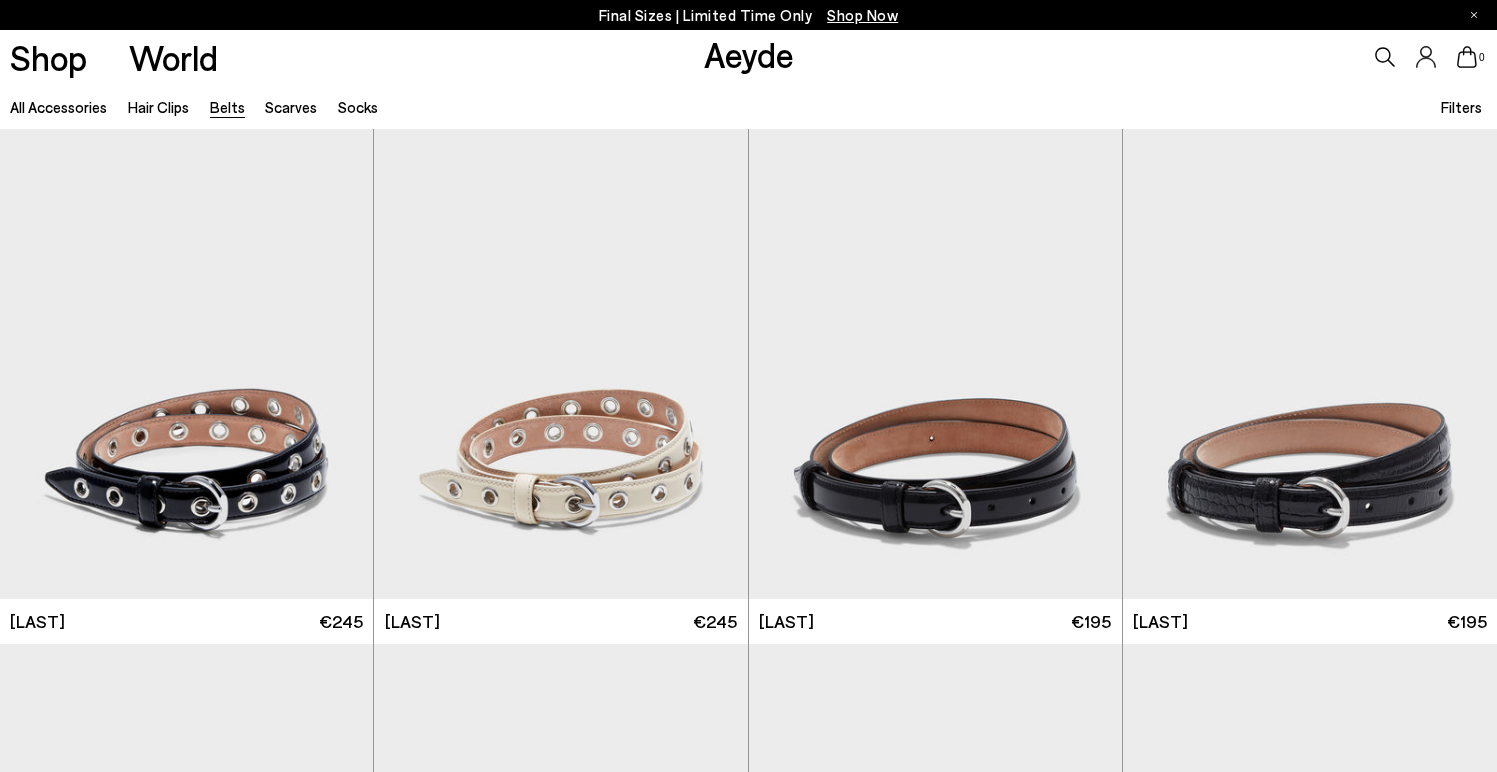 scroll, scrollTop: 0, scrollLeft: 0, axis: both 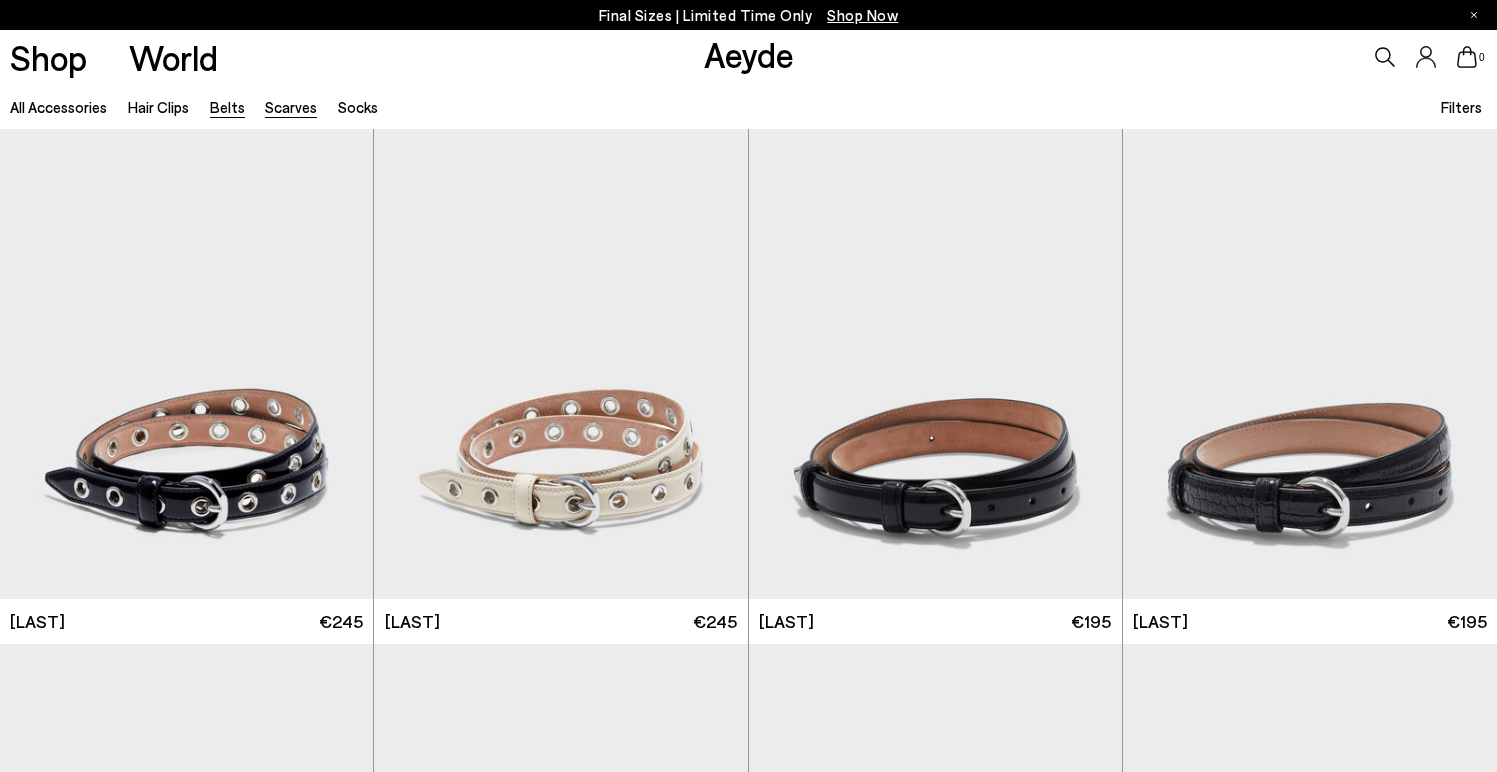 click on "Scarves" at bounding box center (291, 107) 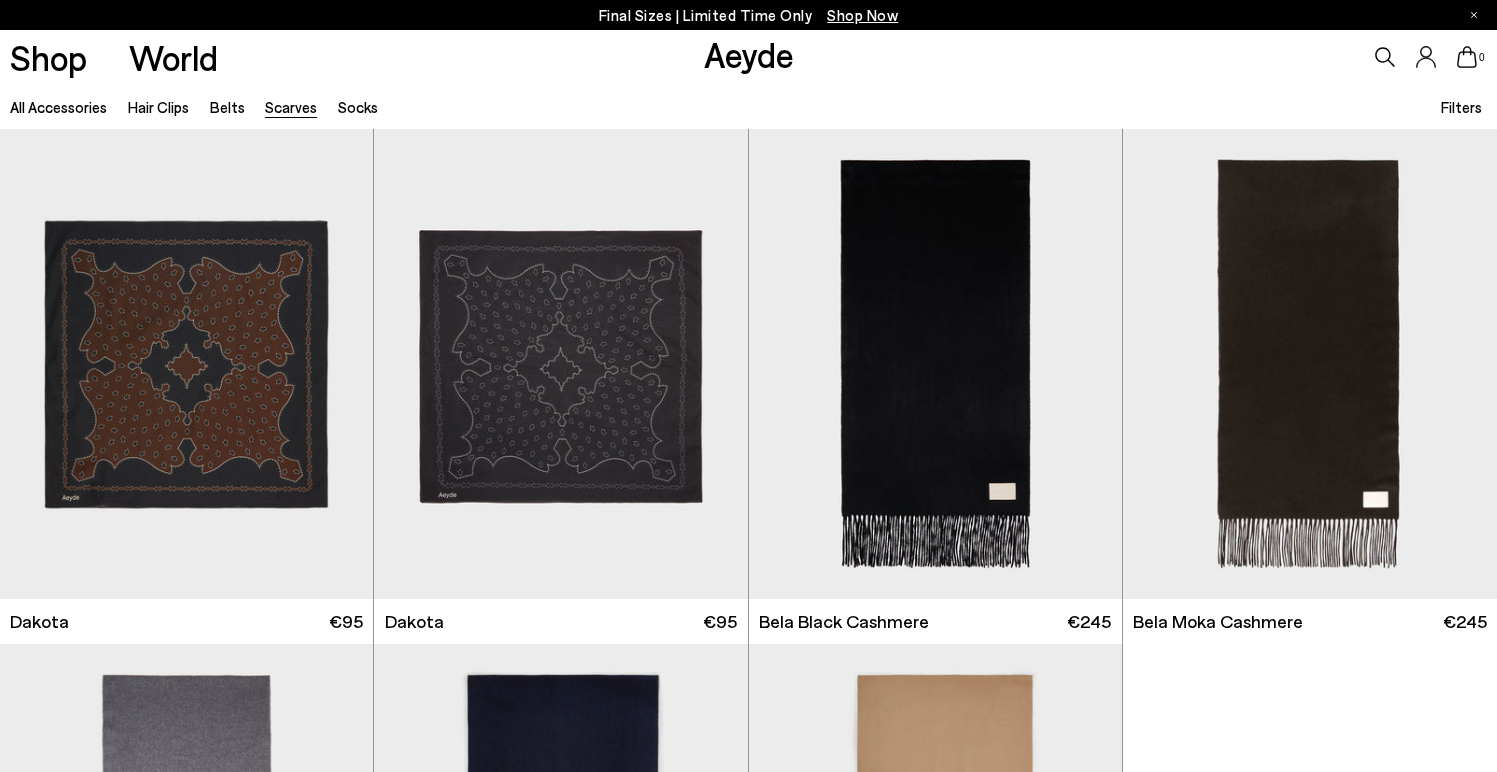 scroll, scrollTop: 0, scrollLeft: 0, axis: both 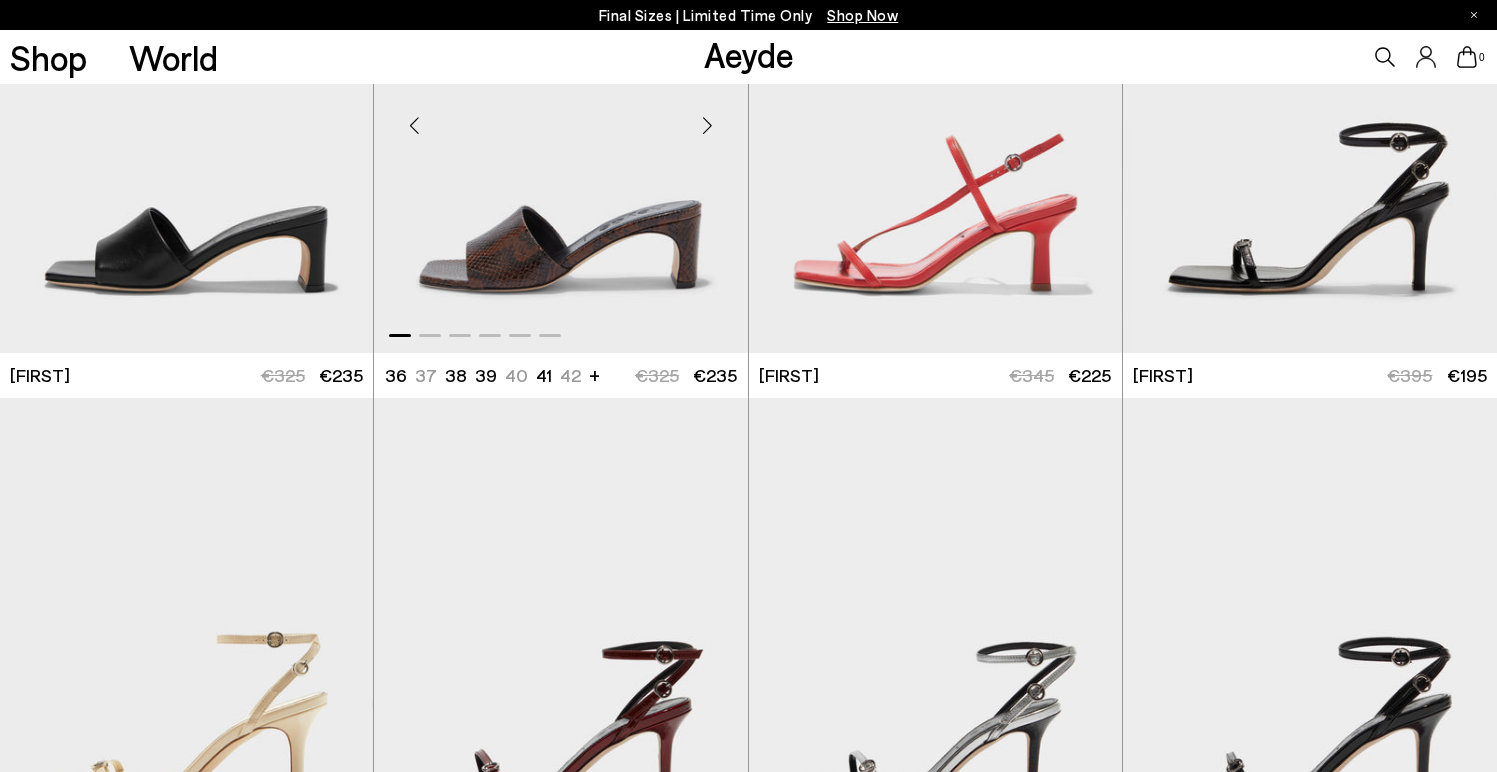 click at bounding box center (560, 117) 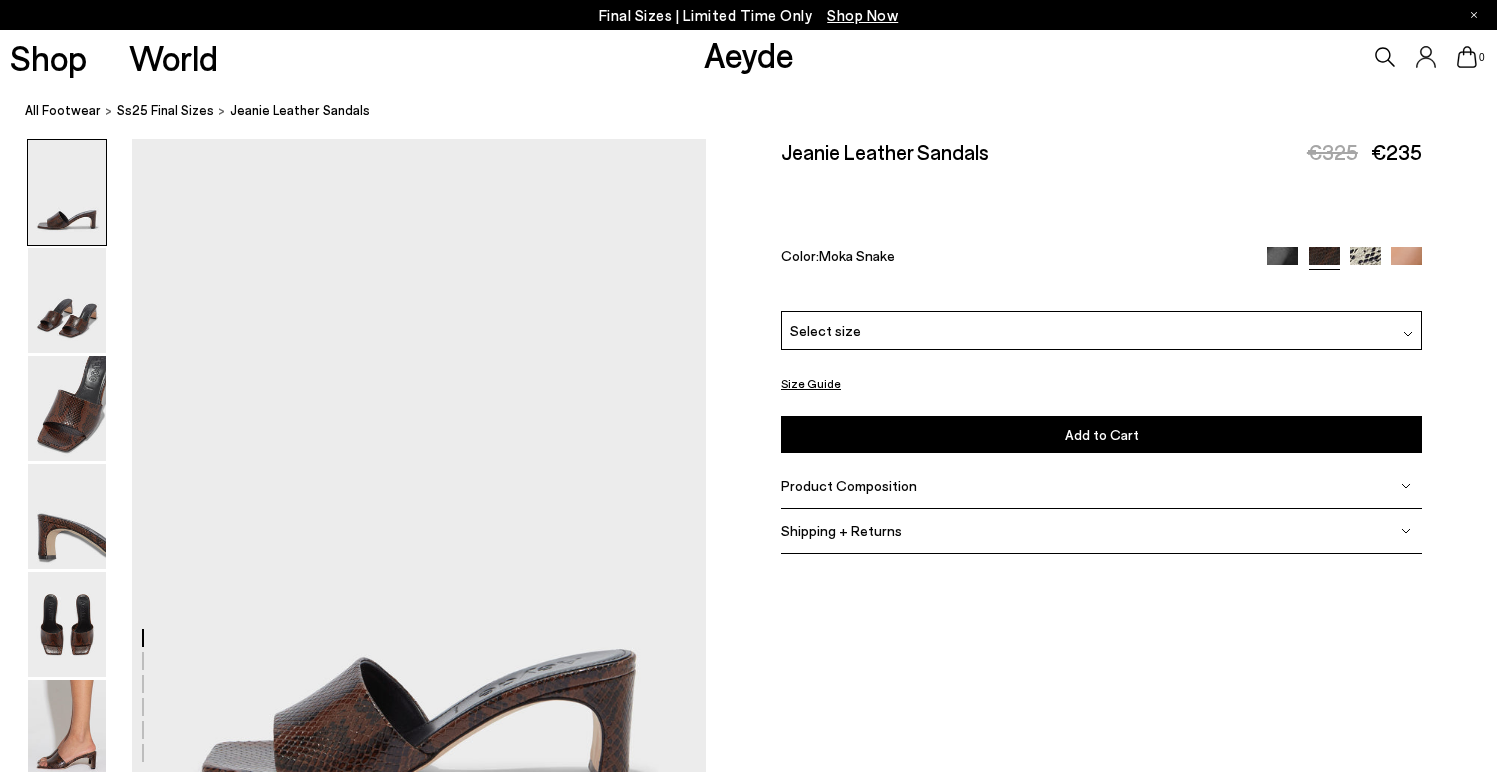 scroll, scrollTop: 0, scrollLeft: 0, axis: both 